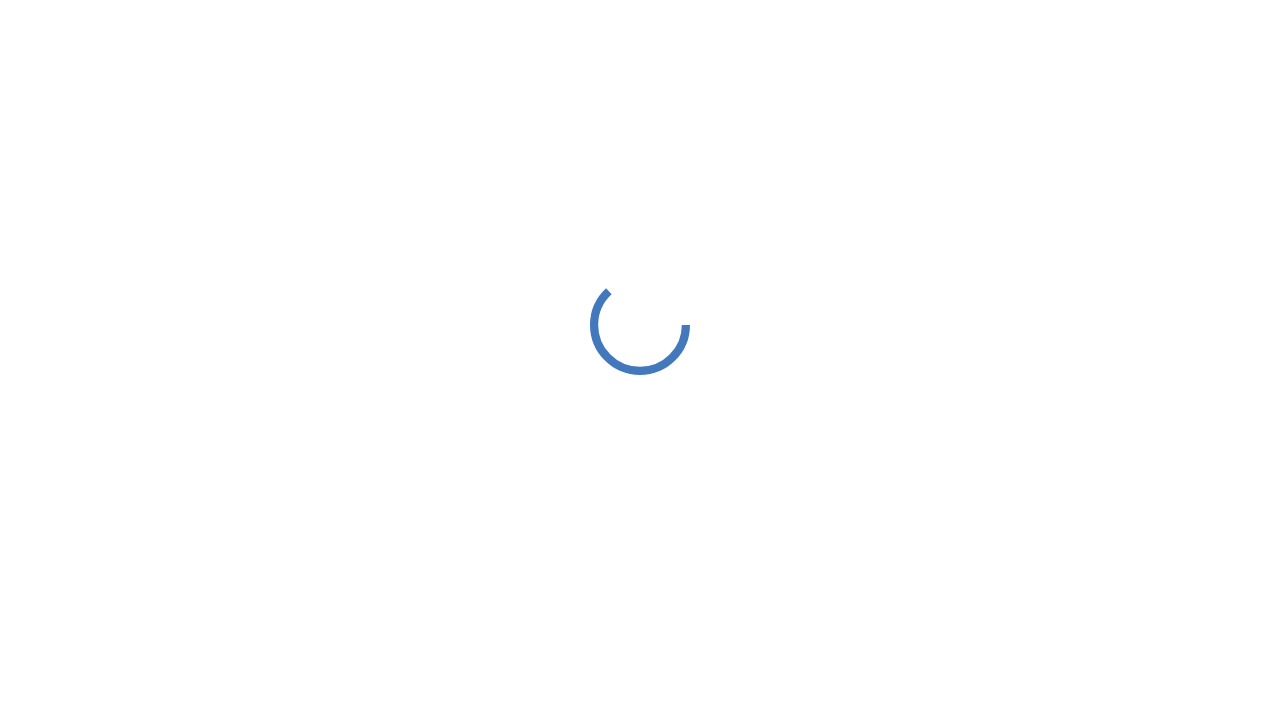 scroll, scrollTop: 0, scrollLeft: 0, axis: both 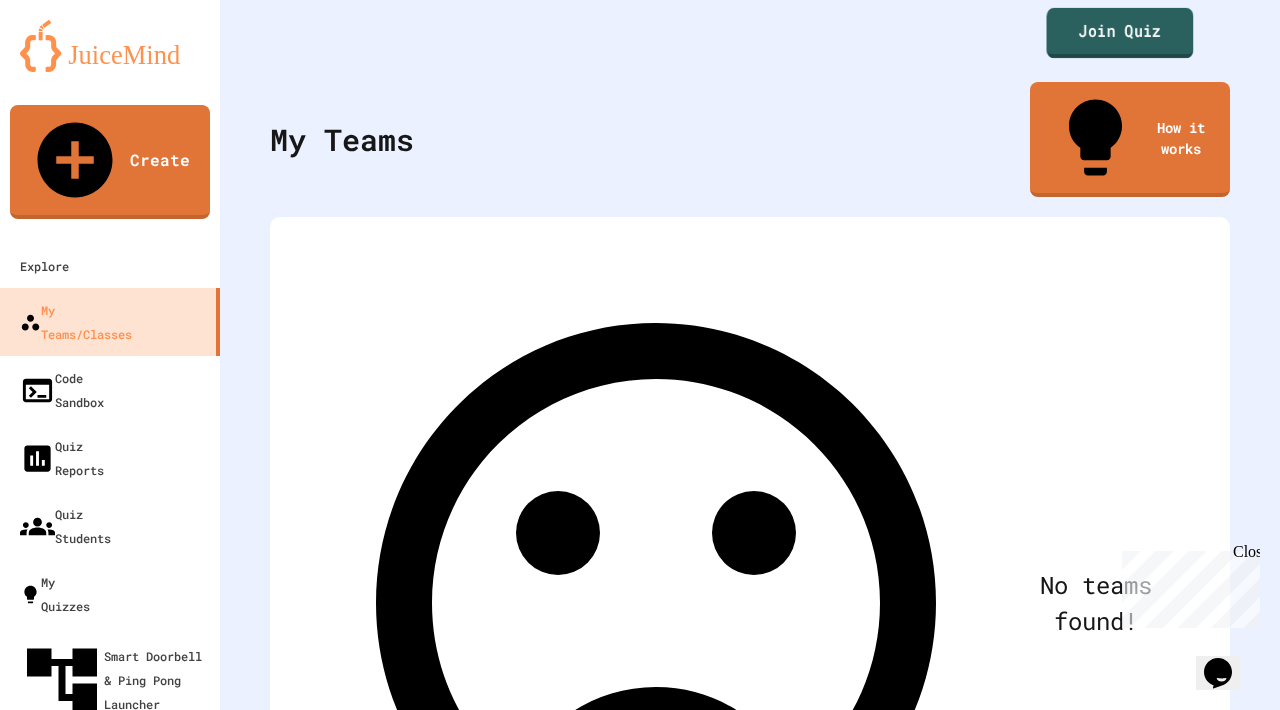 click on "Join Quiz" at bounding box center [1120, 33] 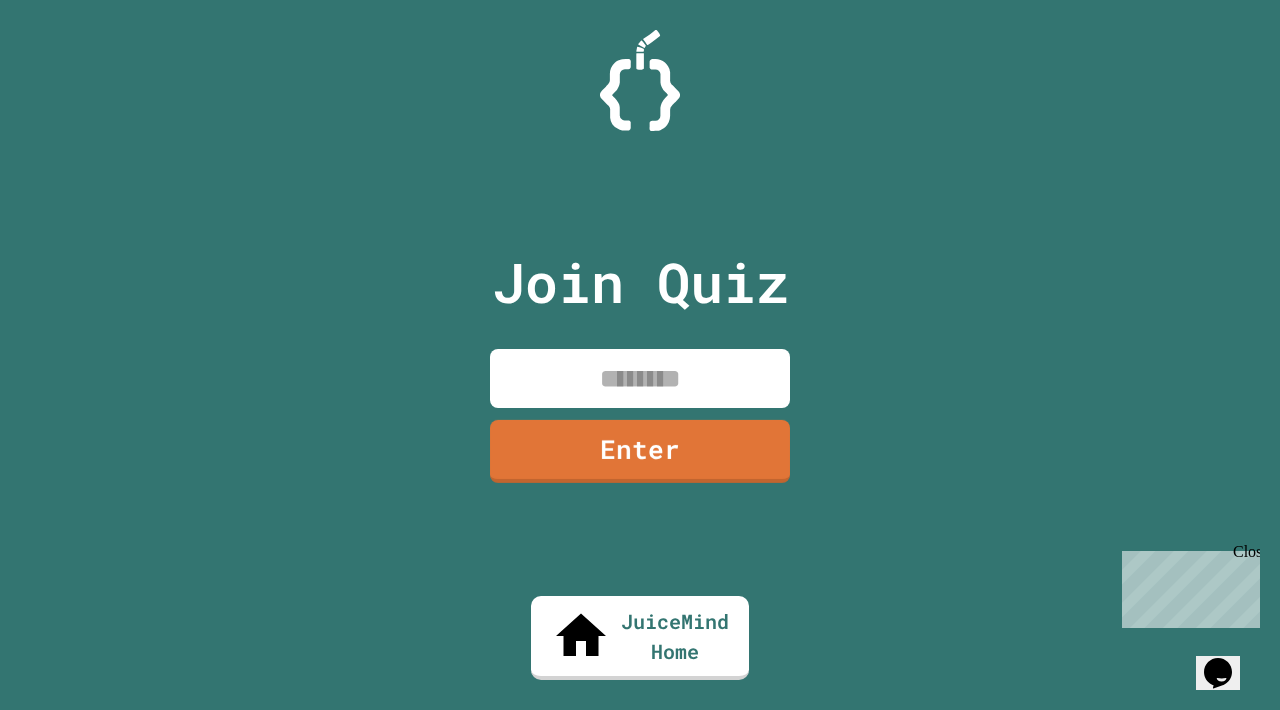 click at bounding box center [640, 378] 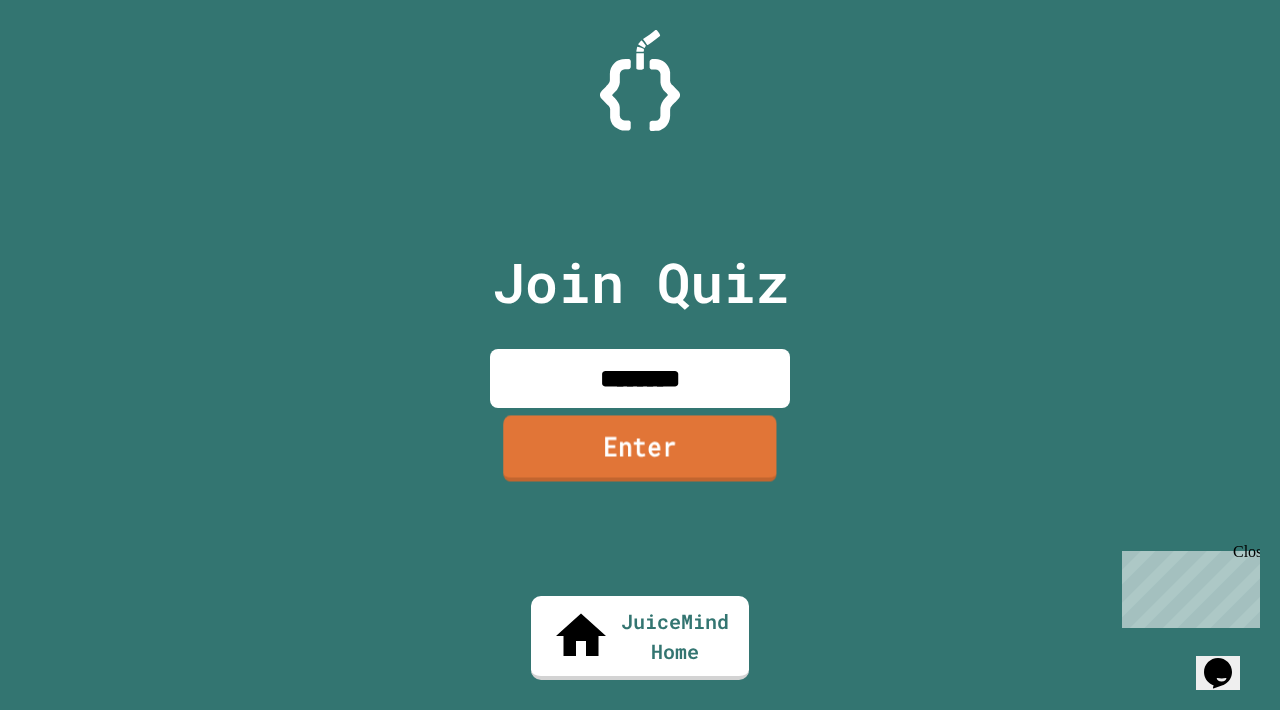 type on "********" 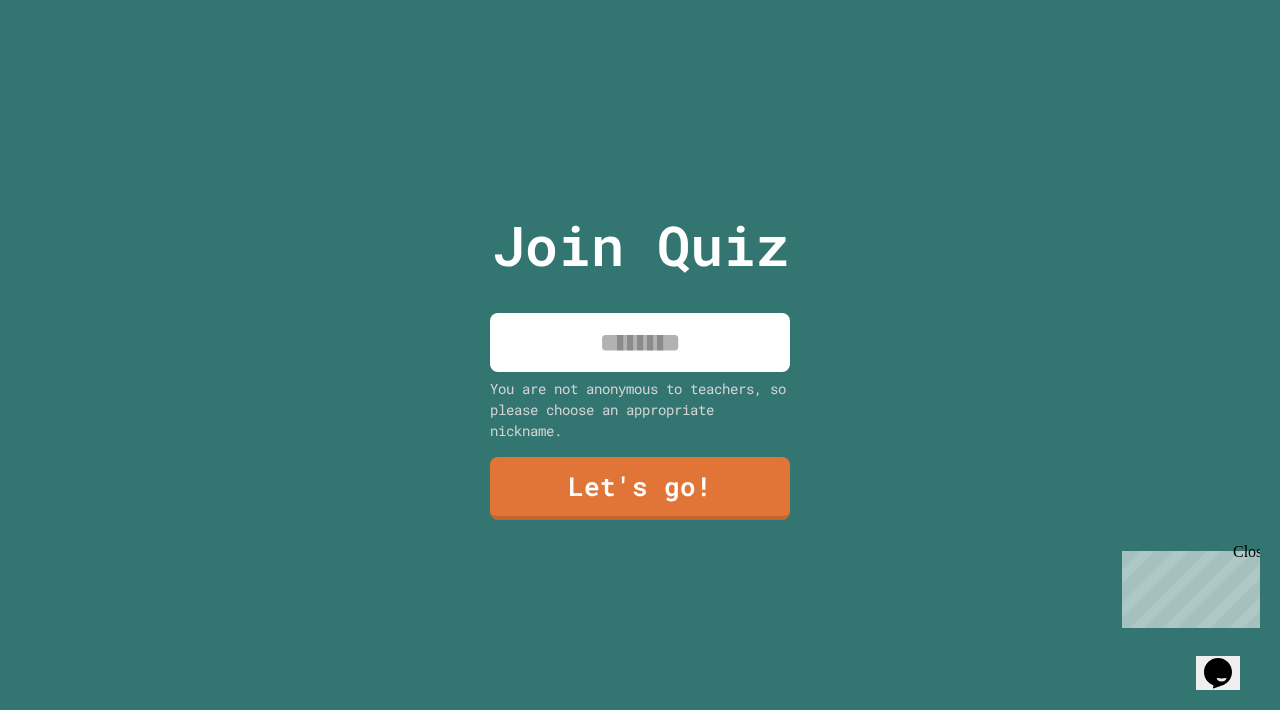 click at bounding box center (640, 342) 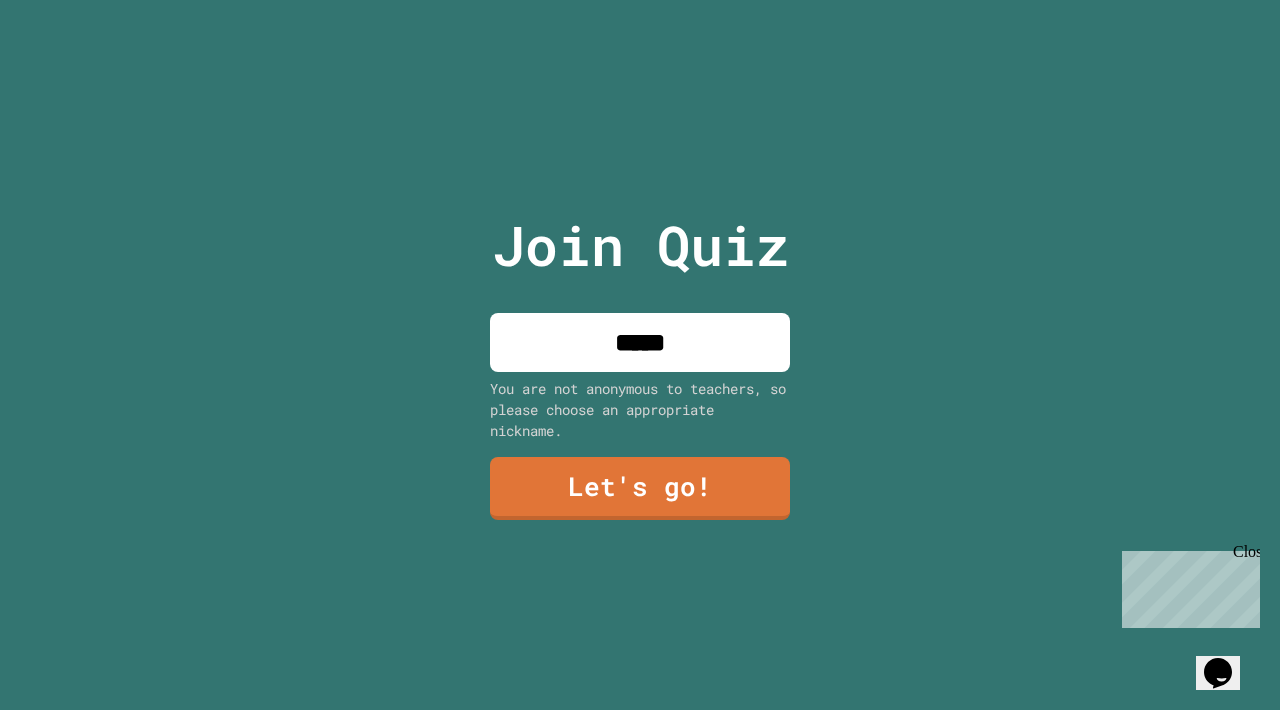 type on "*****" 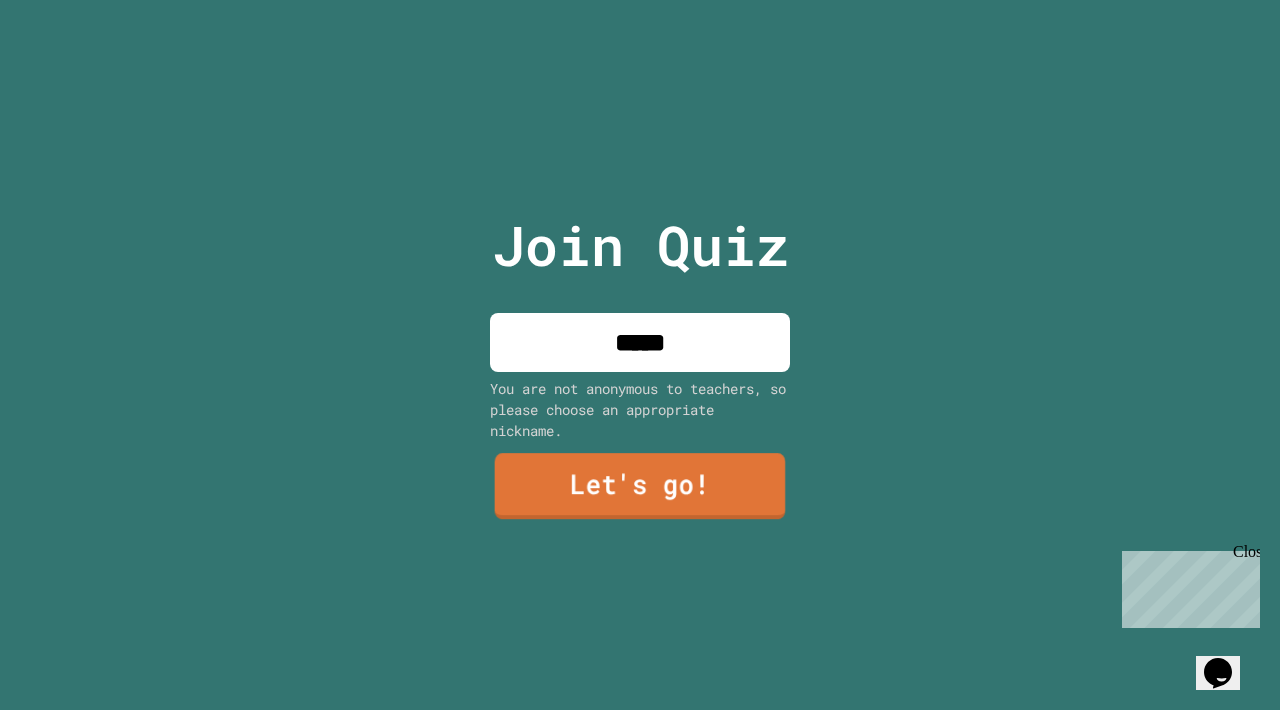 click on "Let's go!" at bounding box center [640, 486] 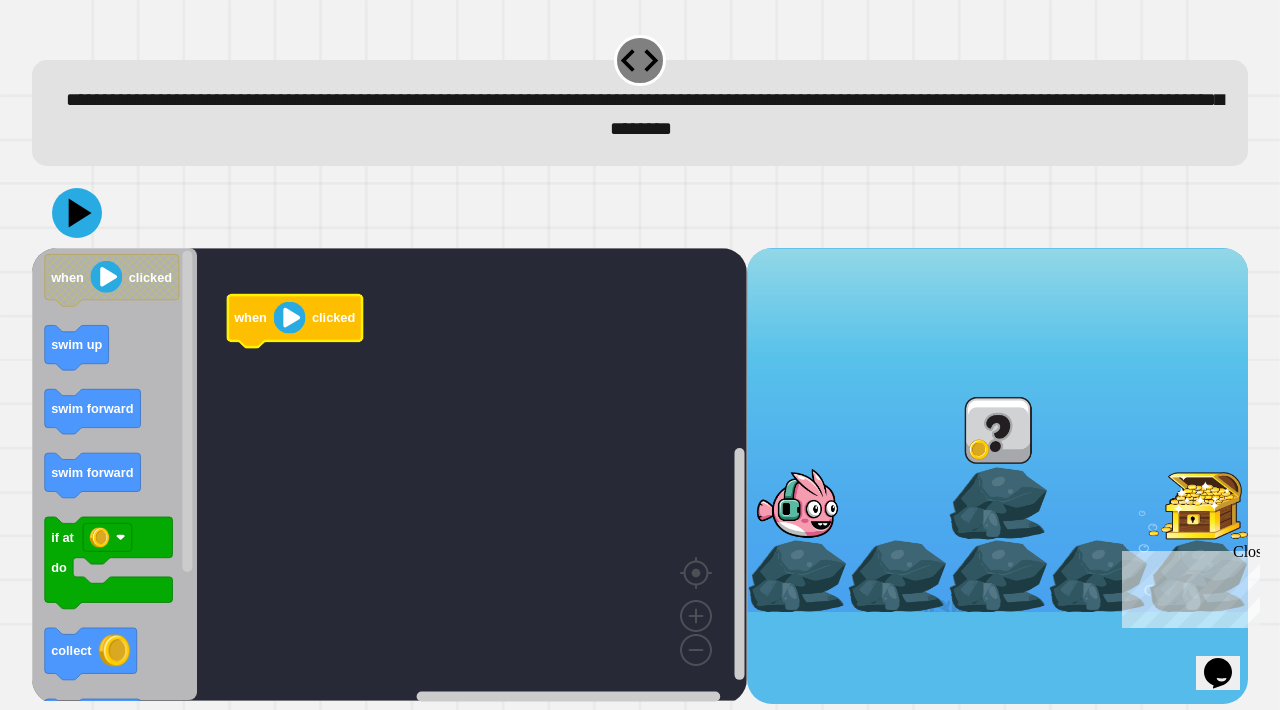 click 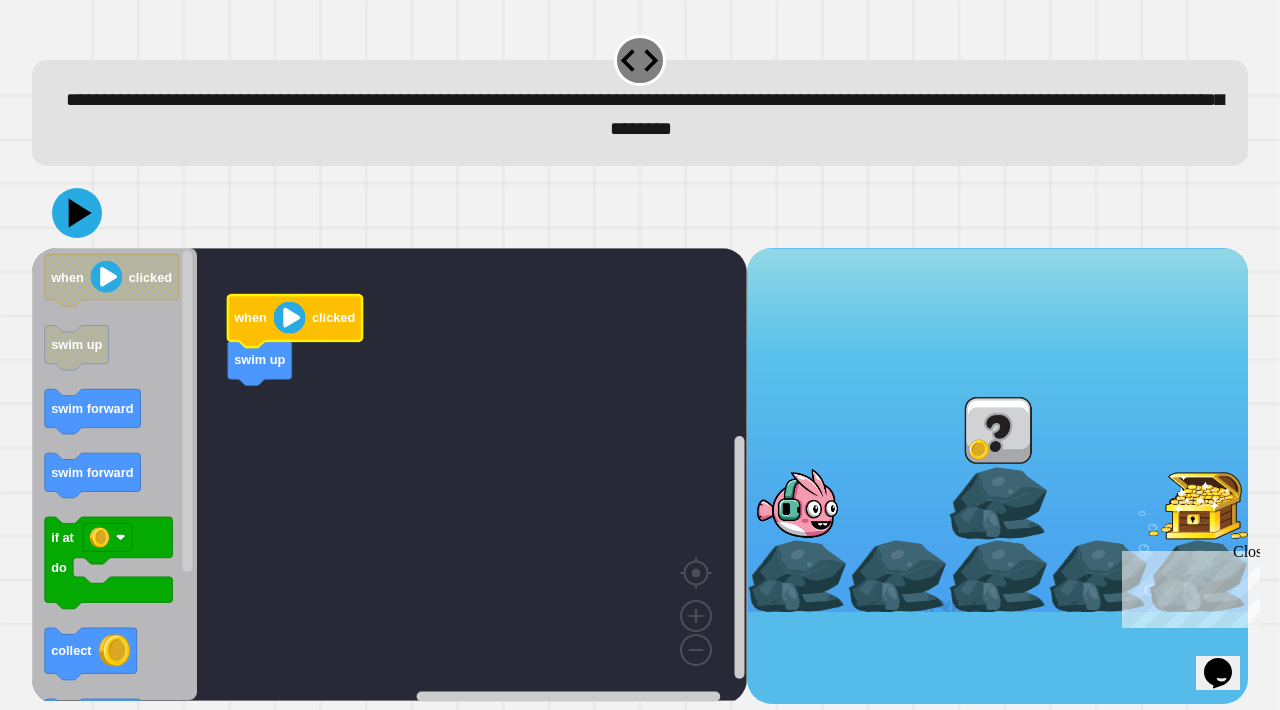 click 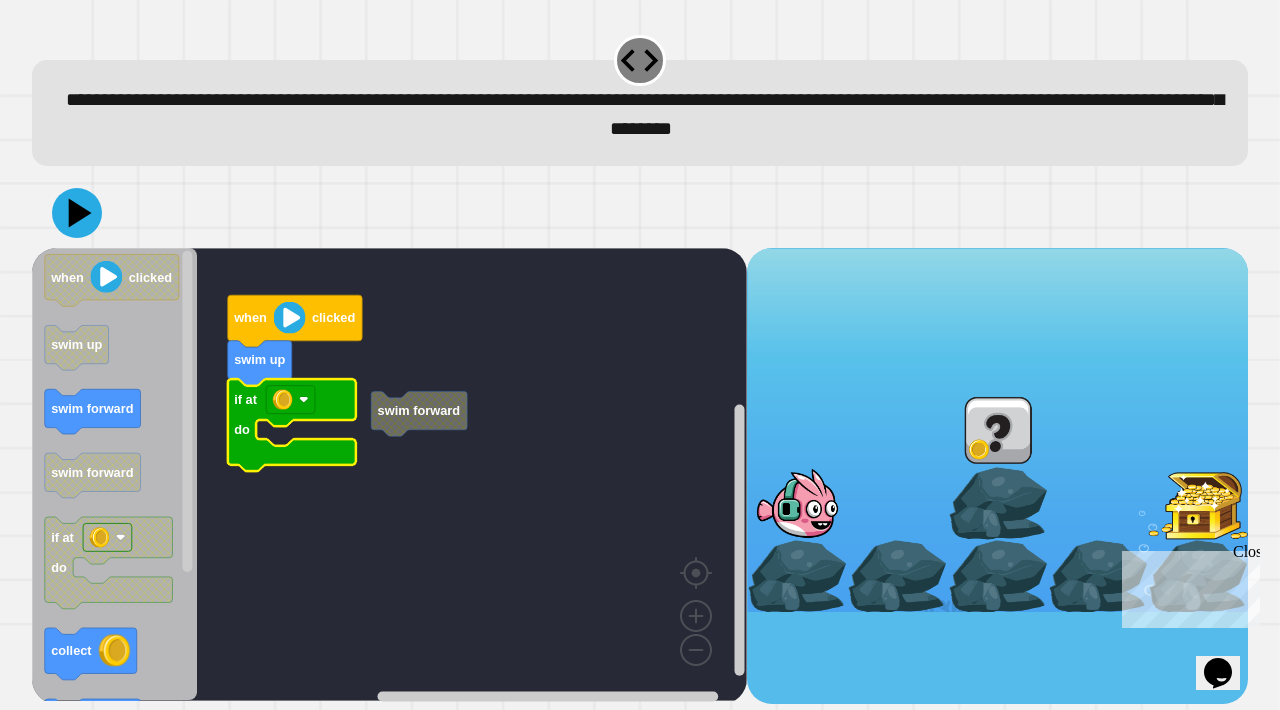 click 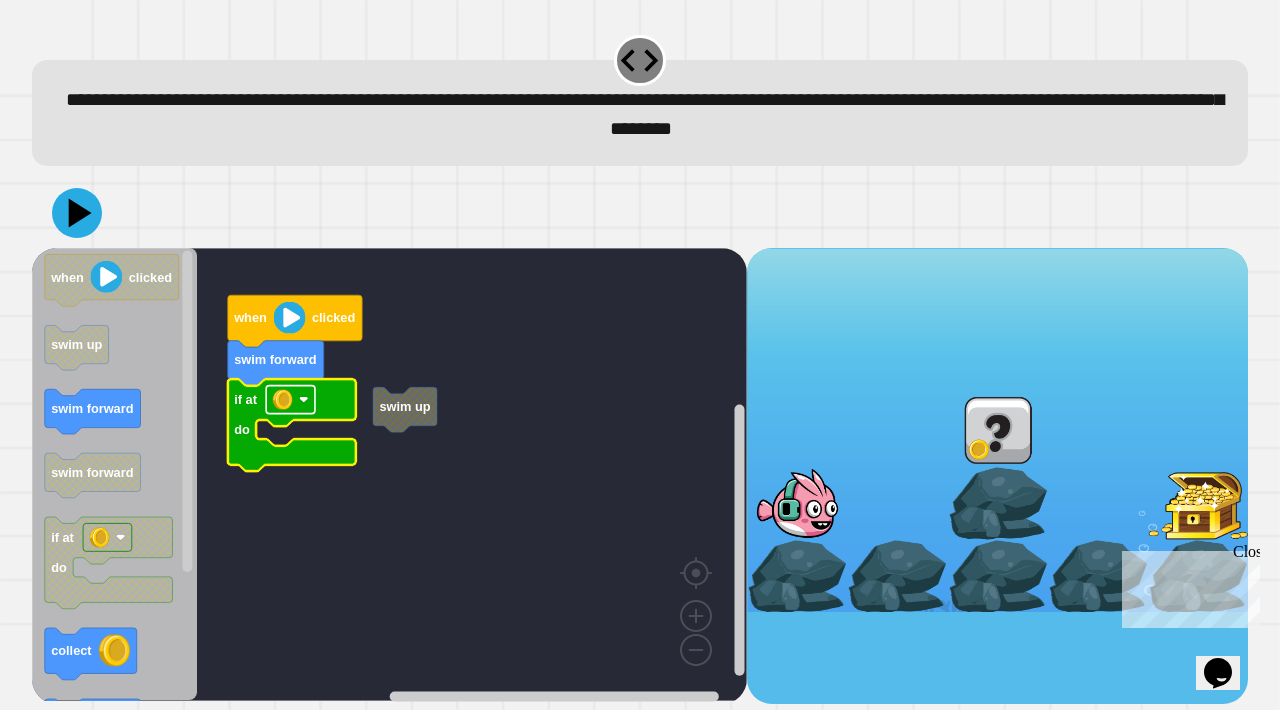 click 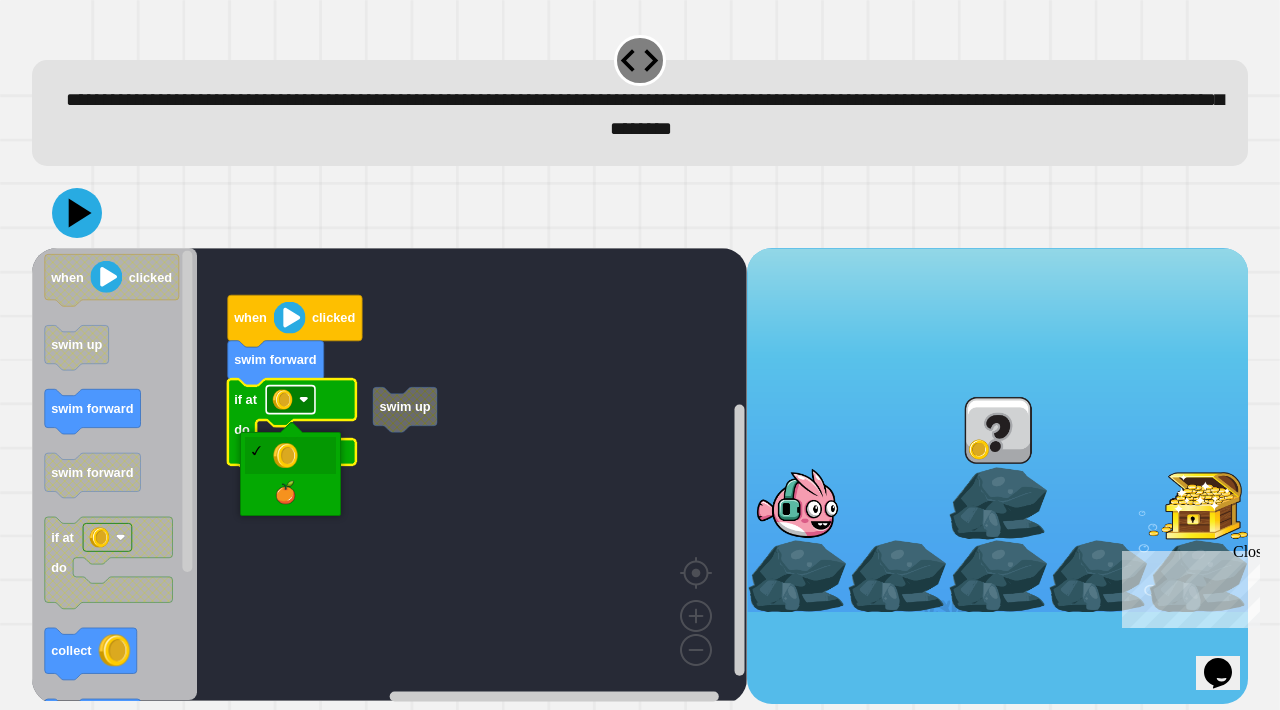 click 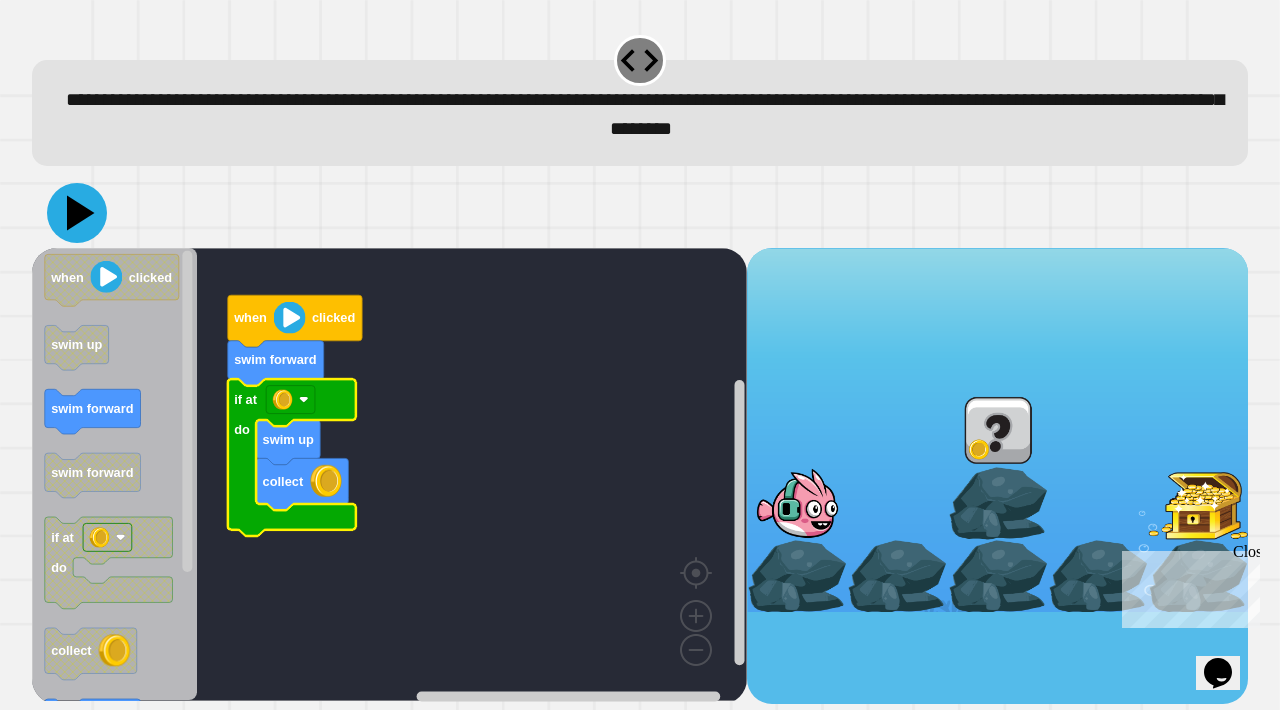 click 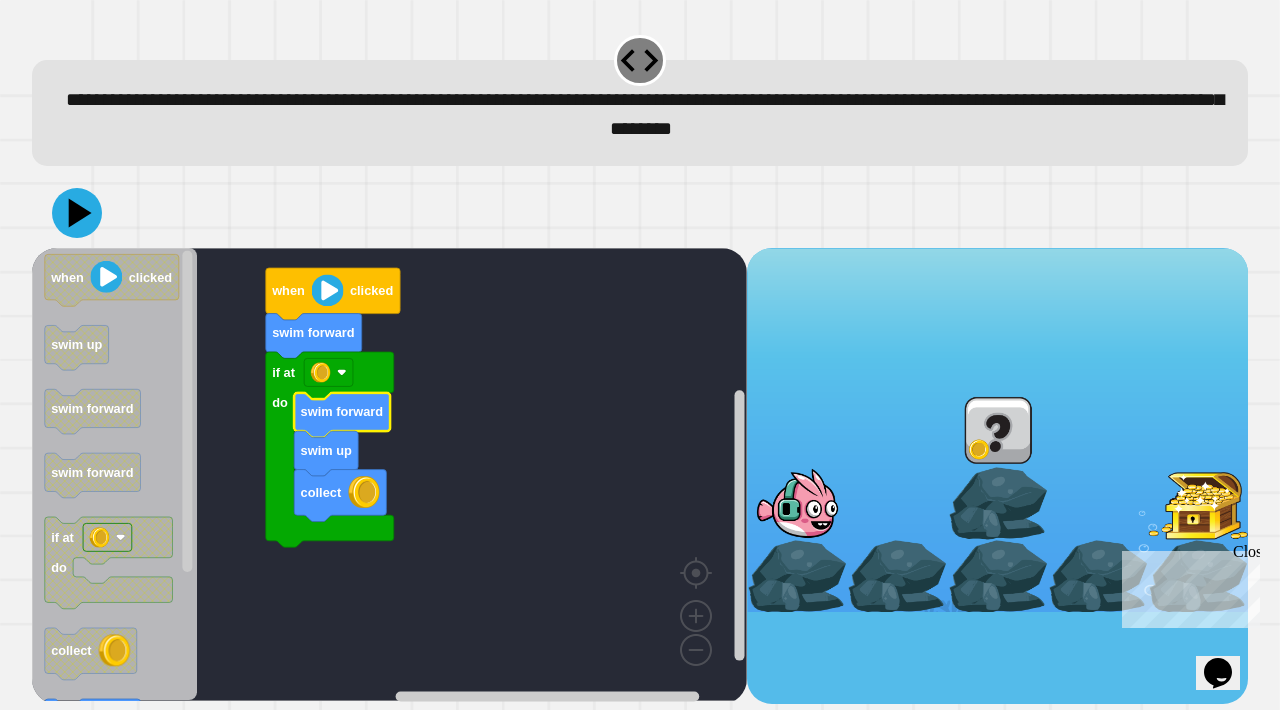click 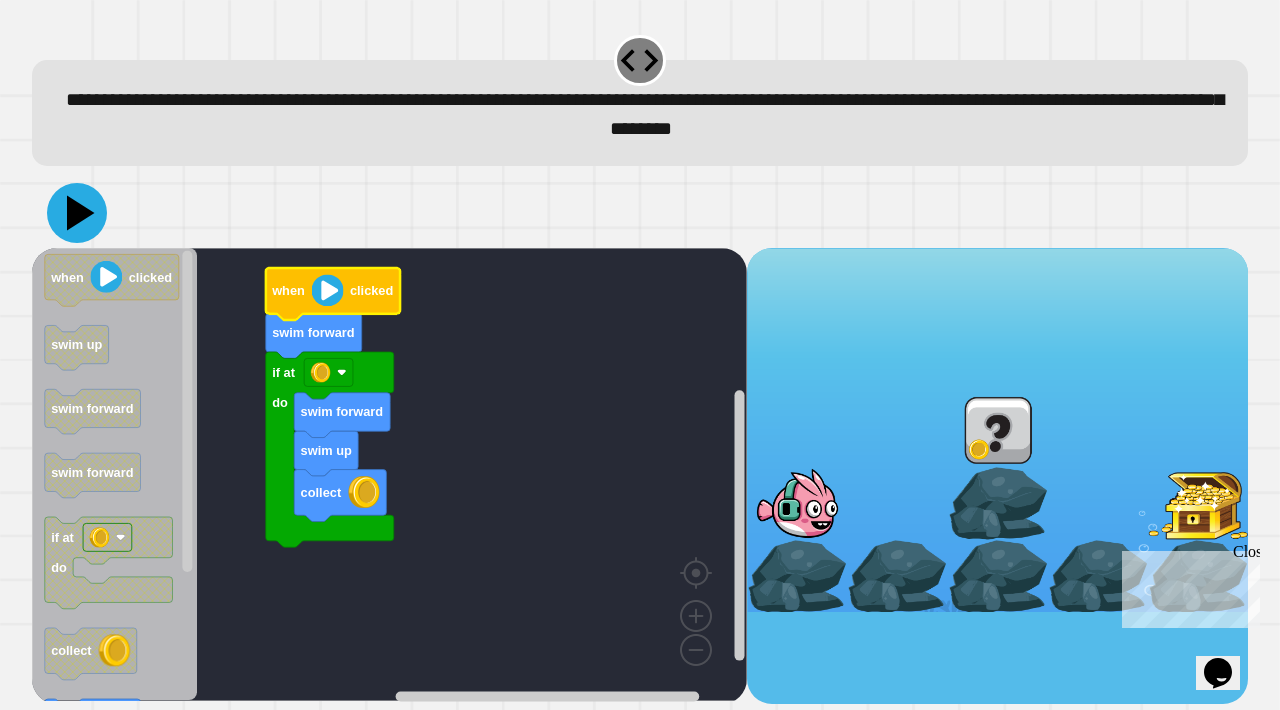 click 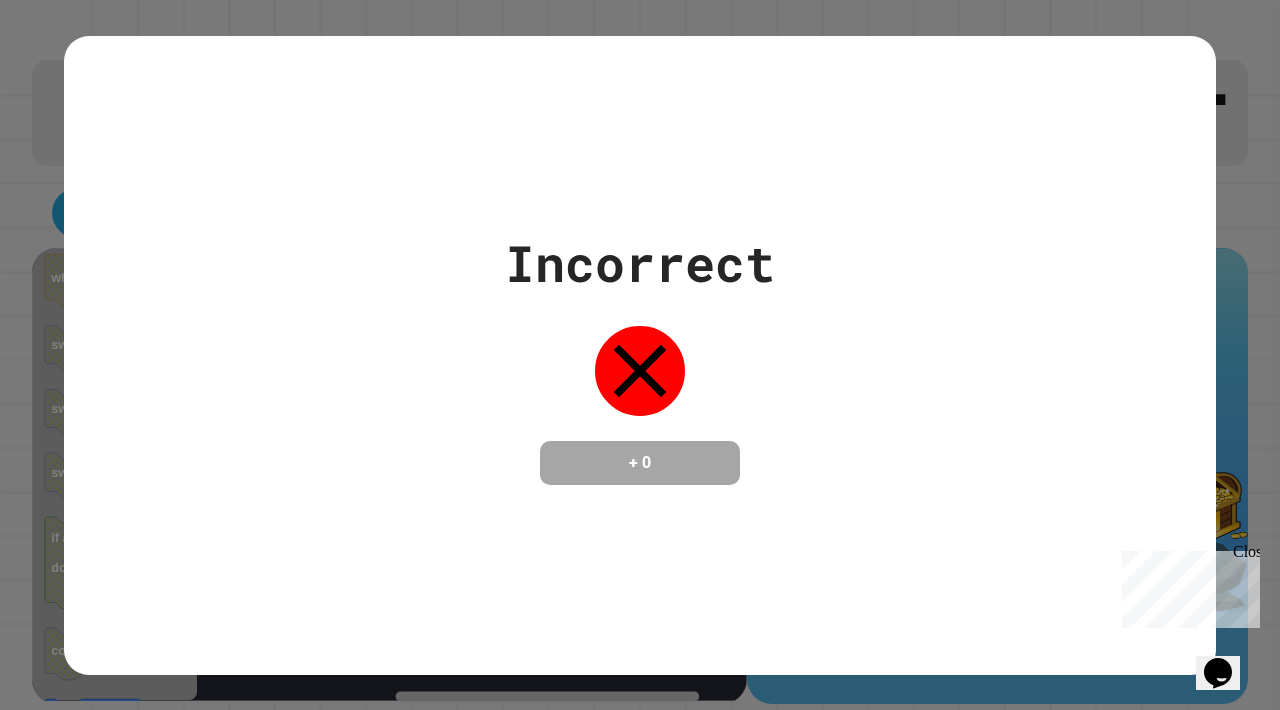 click 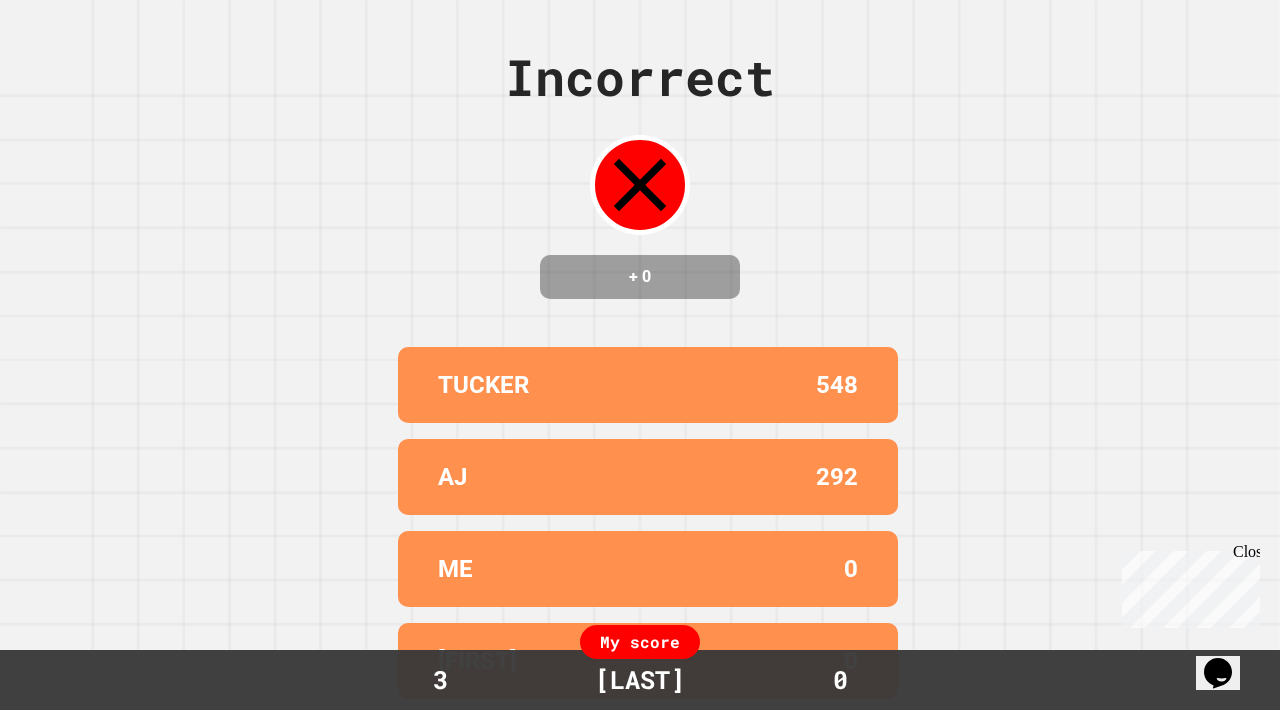 click 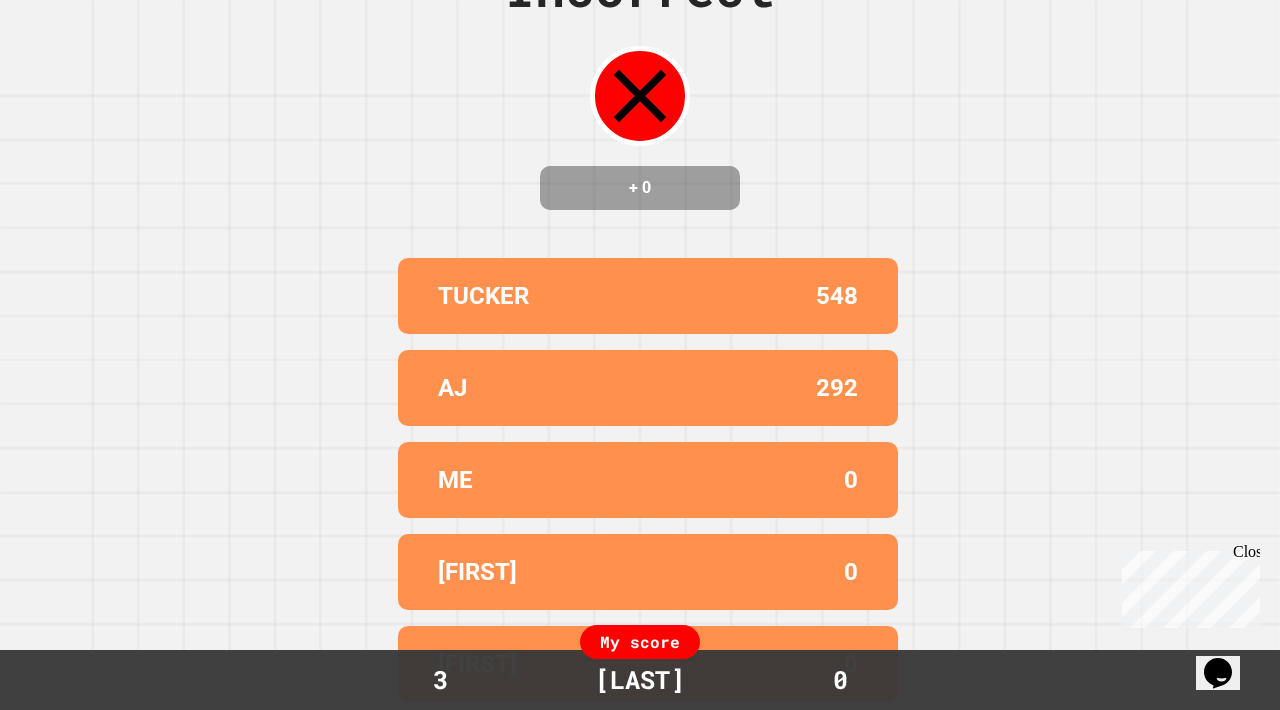 click 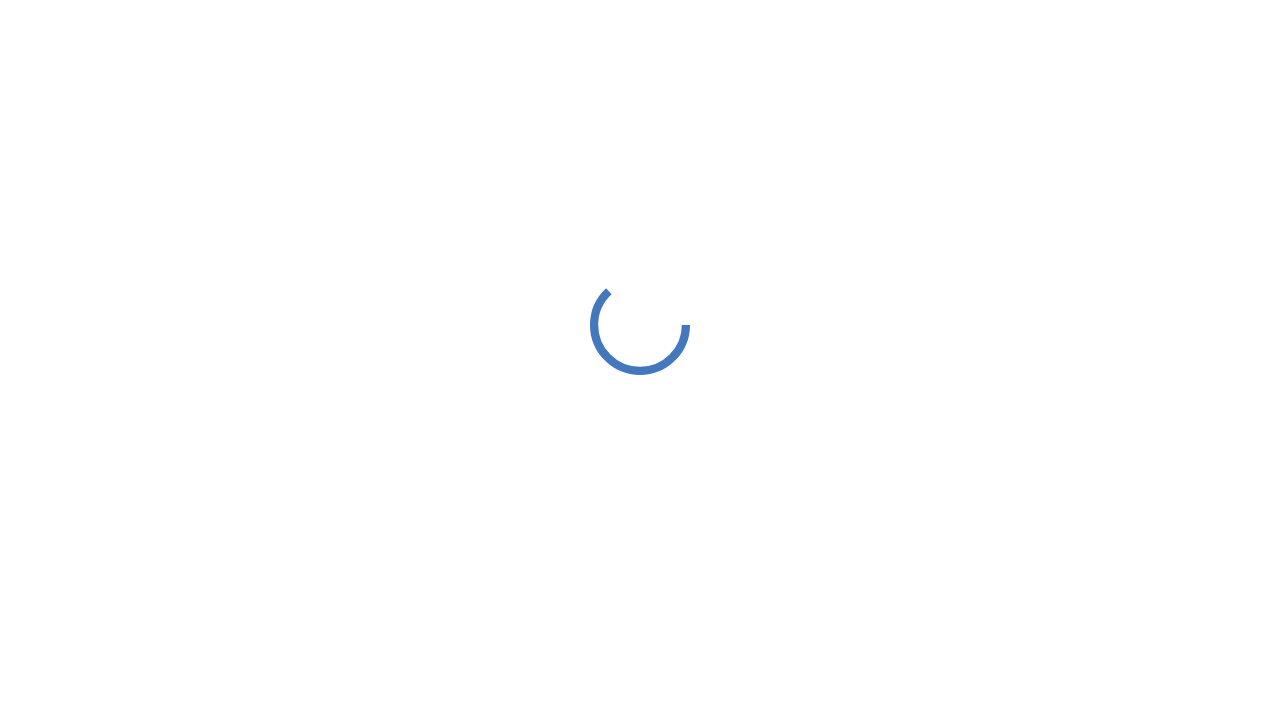 scroll, scrollTop: 0, scrollLeft: 0, axis: both 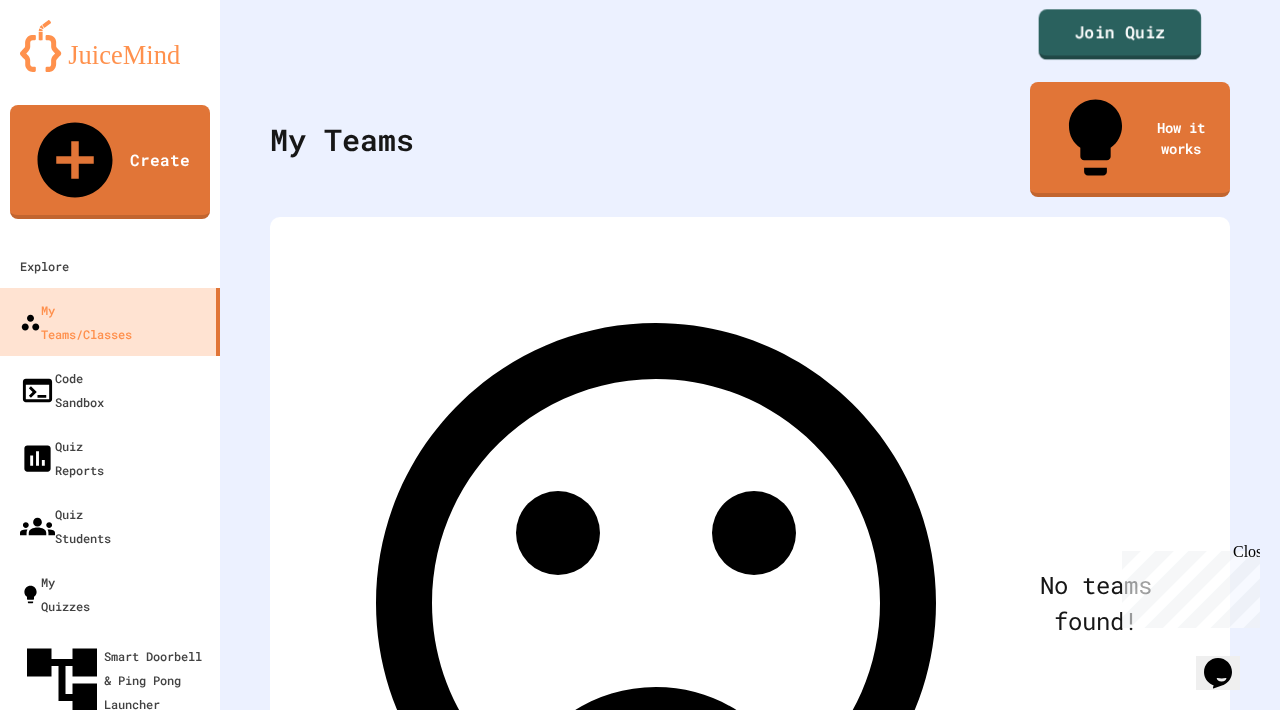 click on "Join Quiz" at bounding box center (1120, 34) 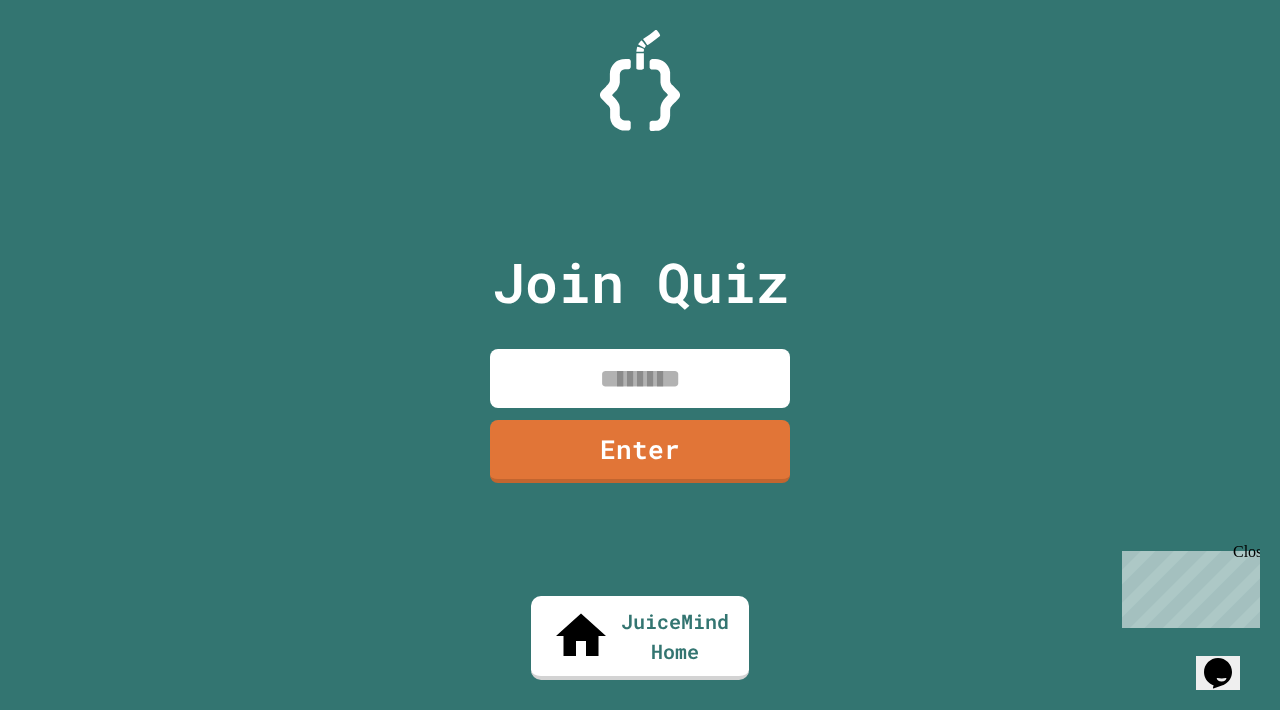 click at bounding box center (640, 378) 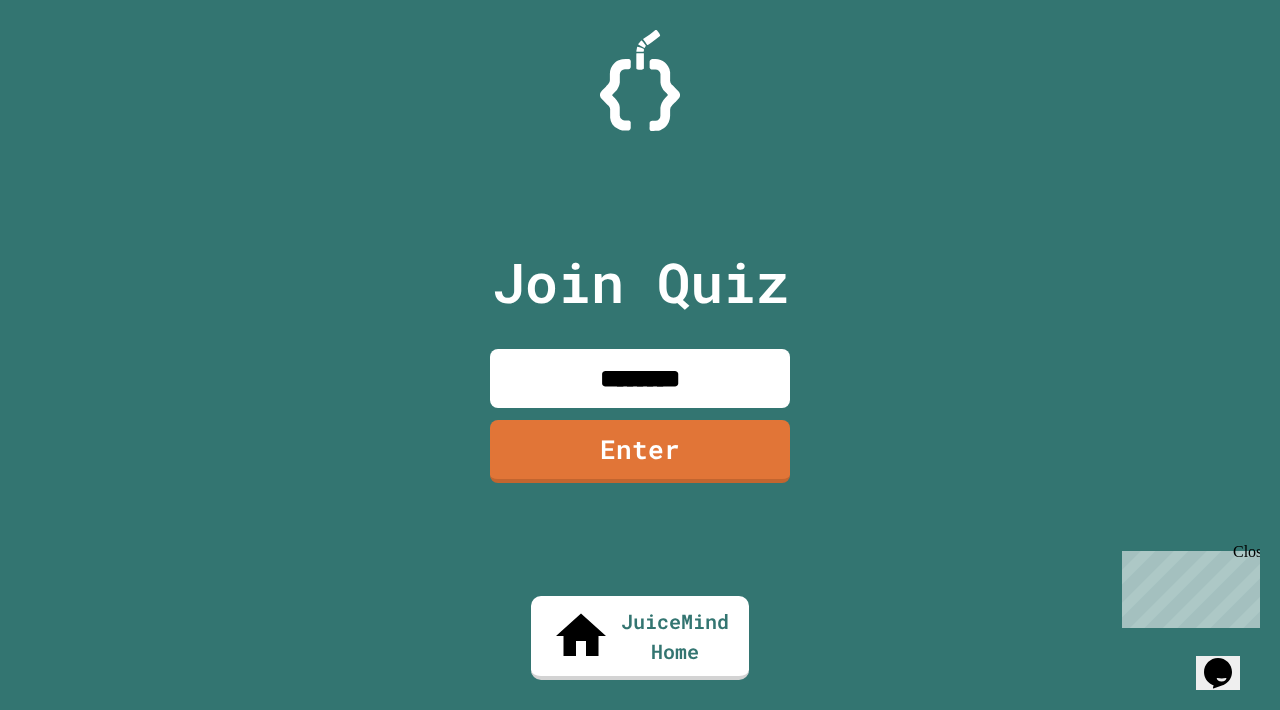 type on "********" 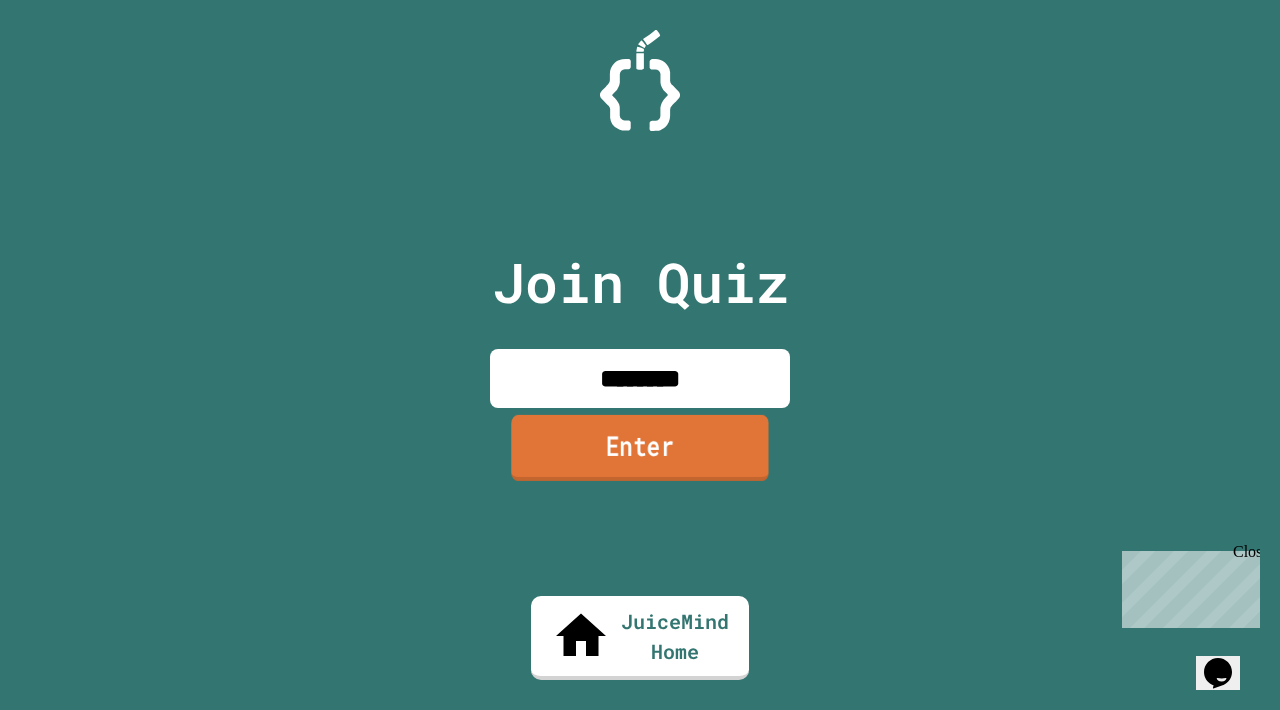 click on "Enter" at bounding box center [639, 448] 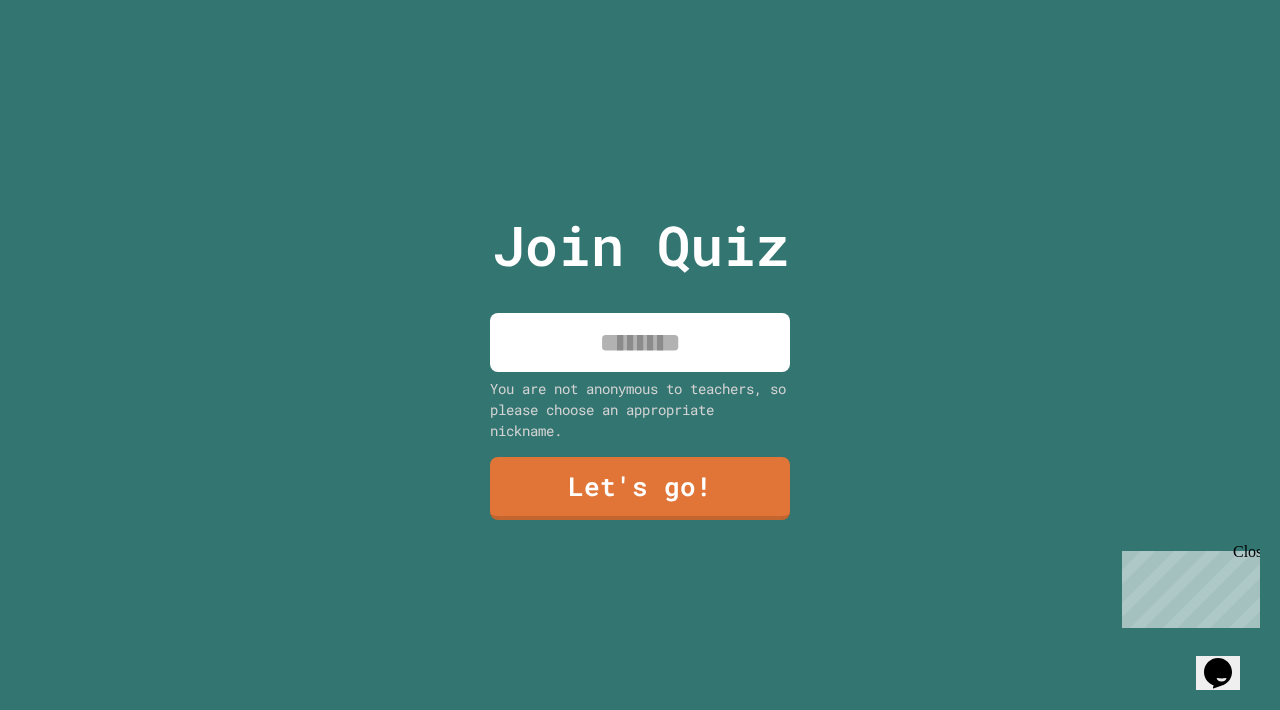 click at bounding box center (640, 342) 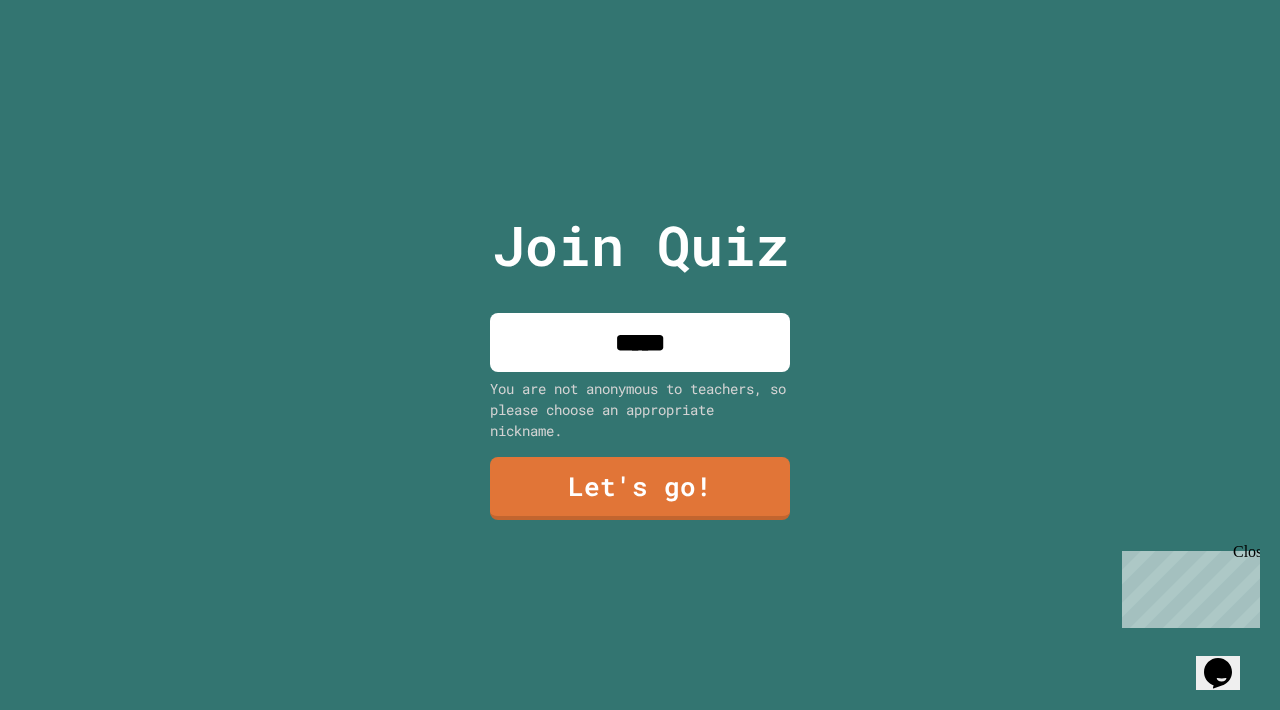 type on "*****" 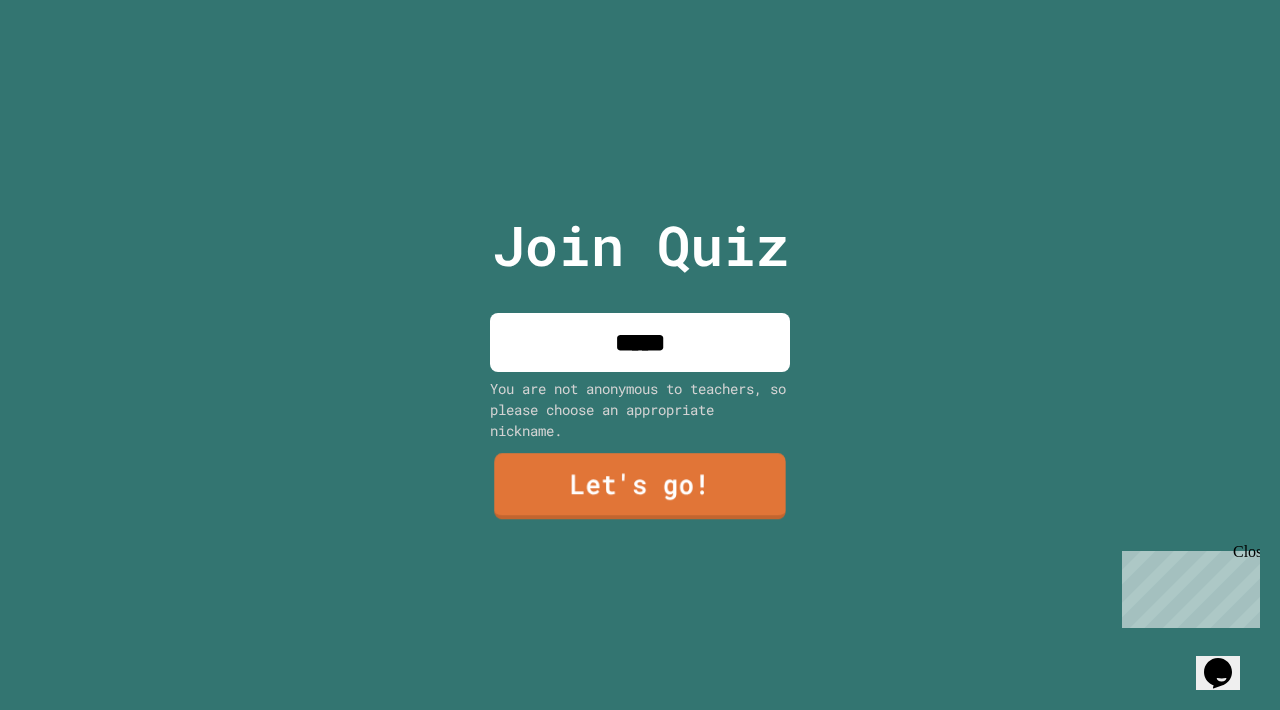 click on "Let's go!" at bounding box center (639, 486) 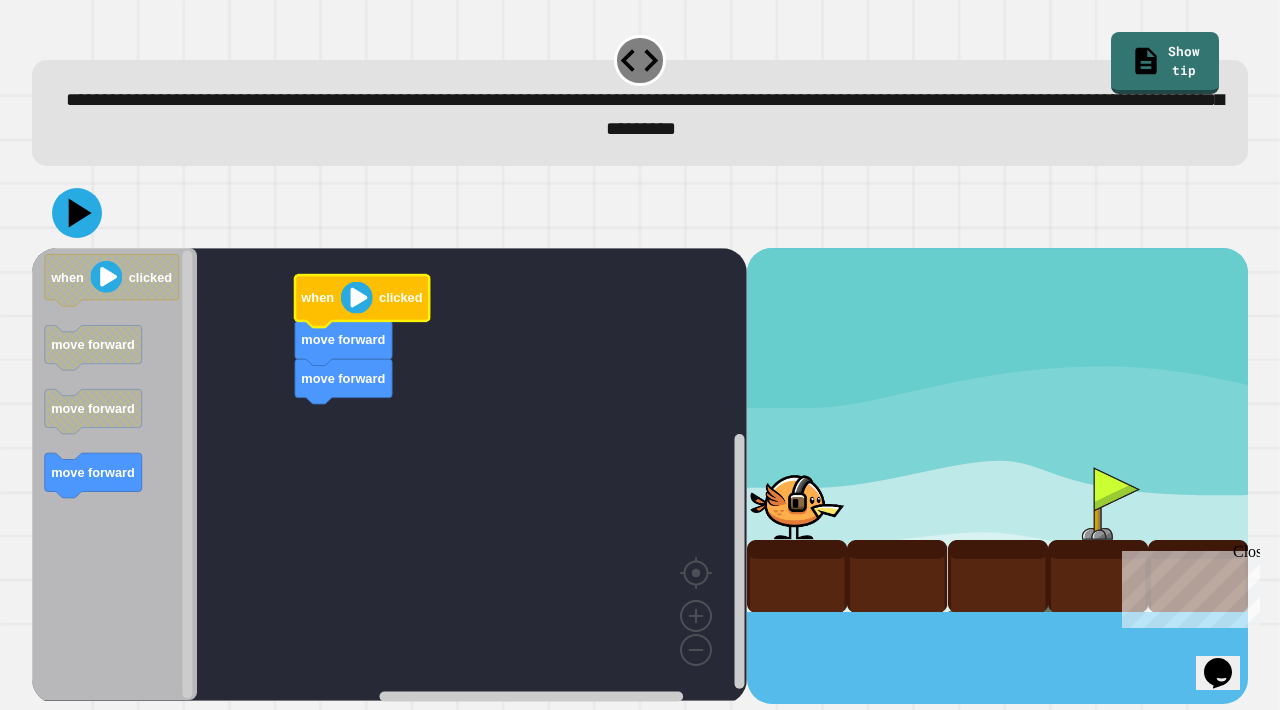 click 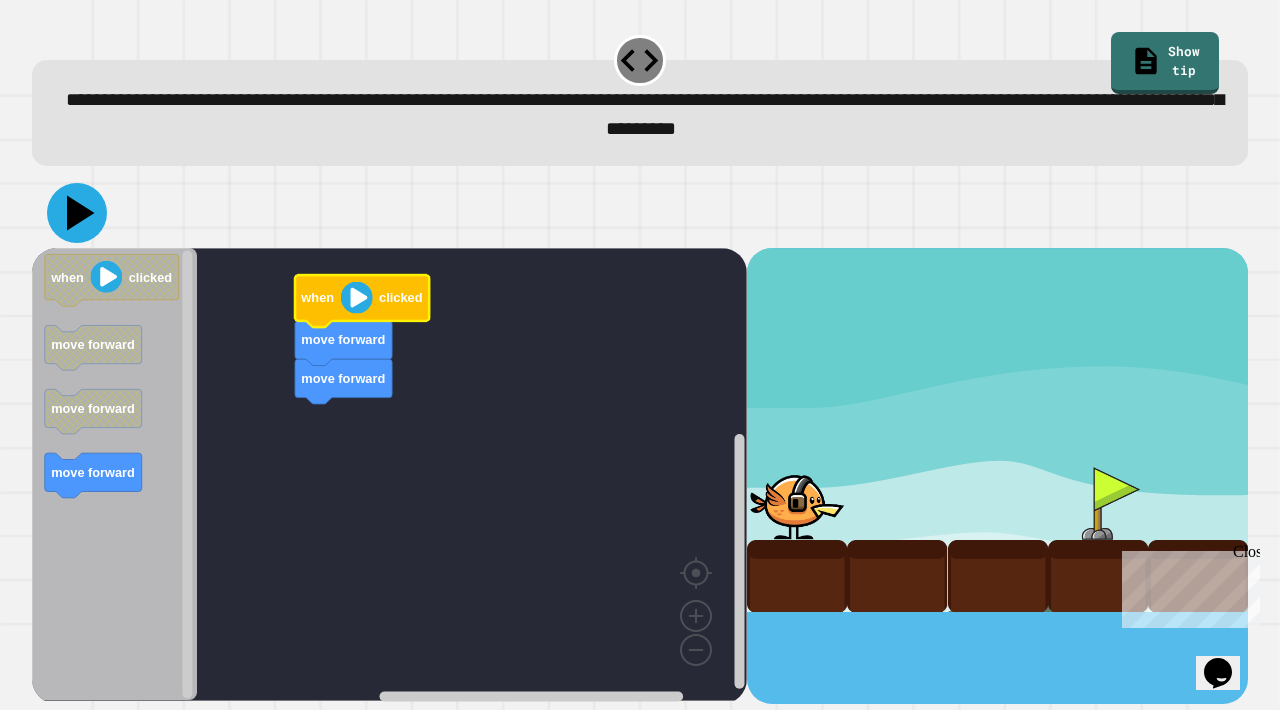 click 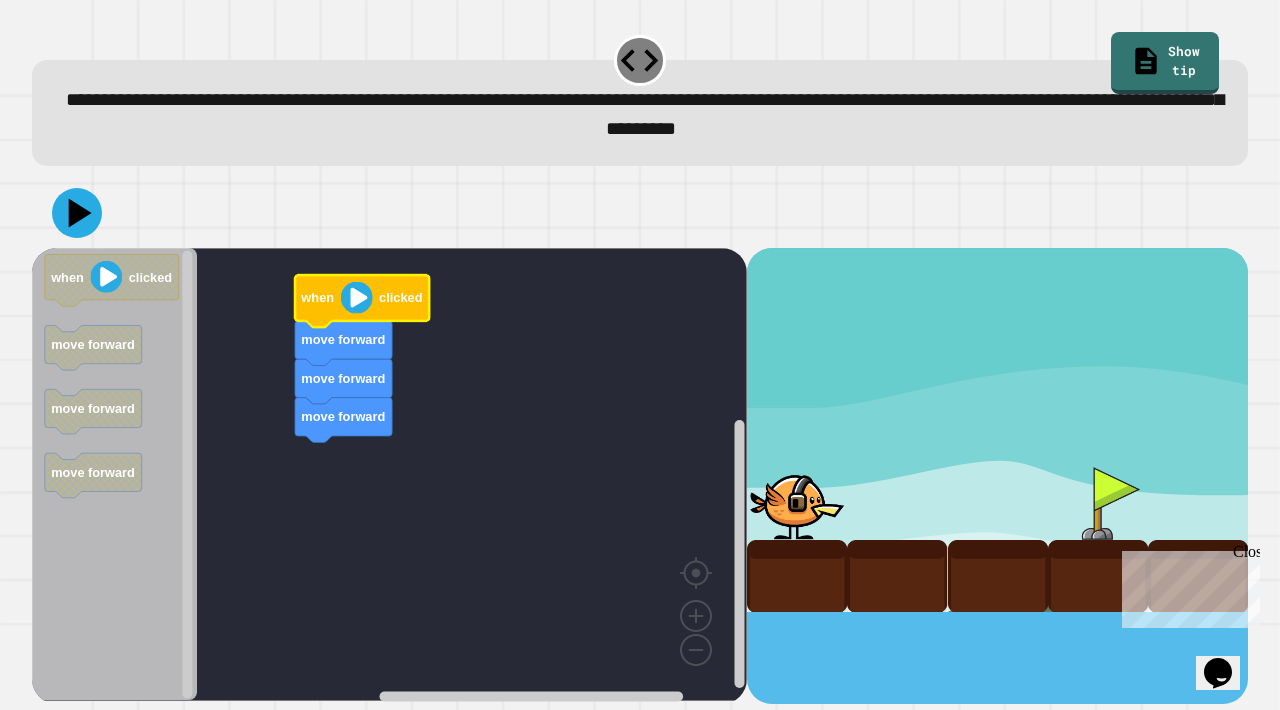 click 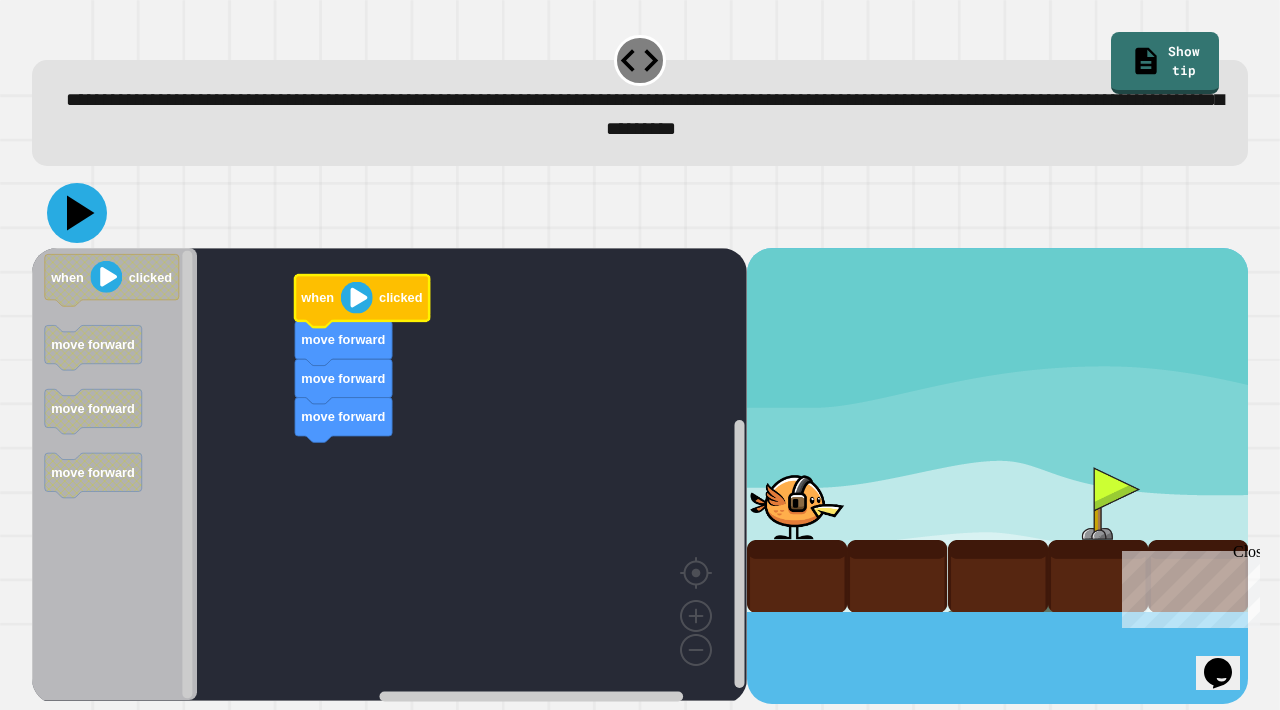 click 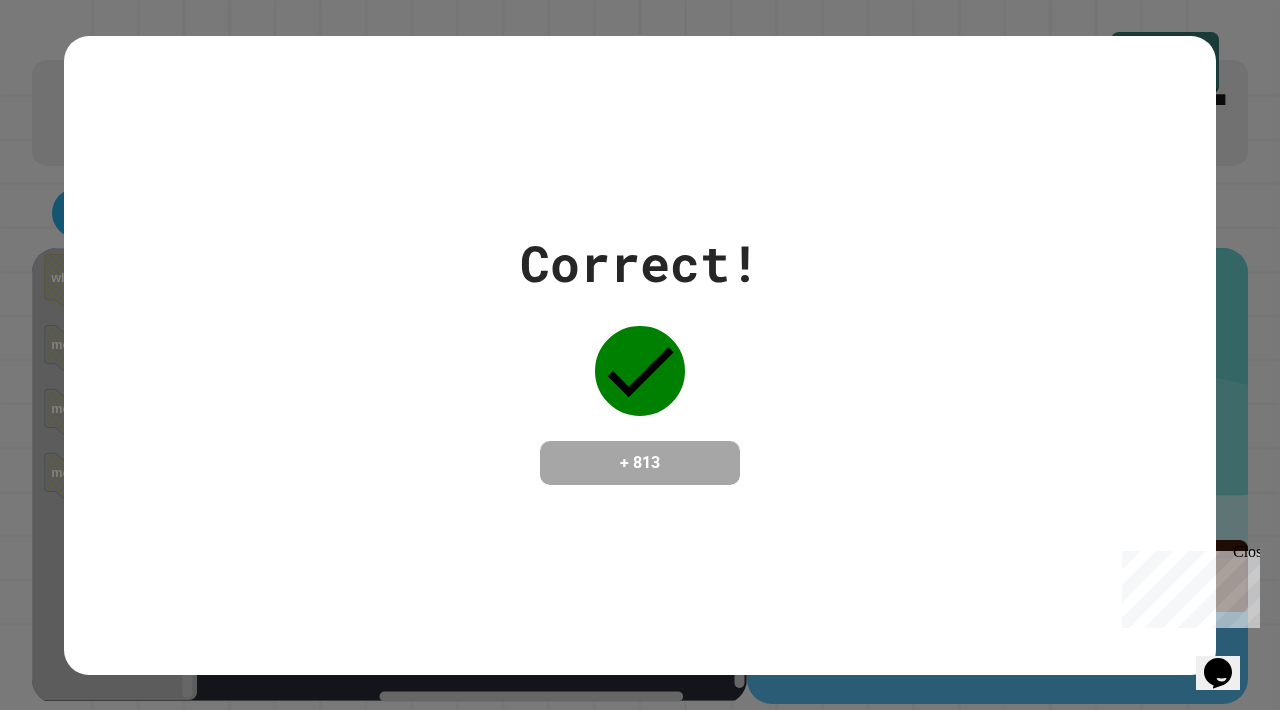 click 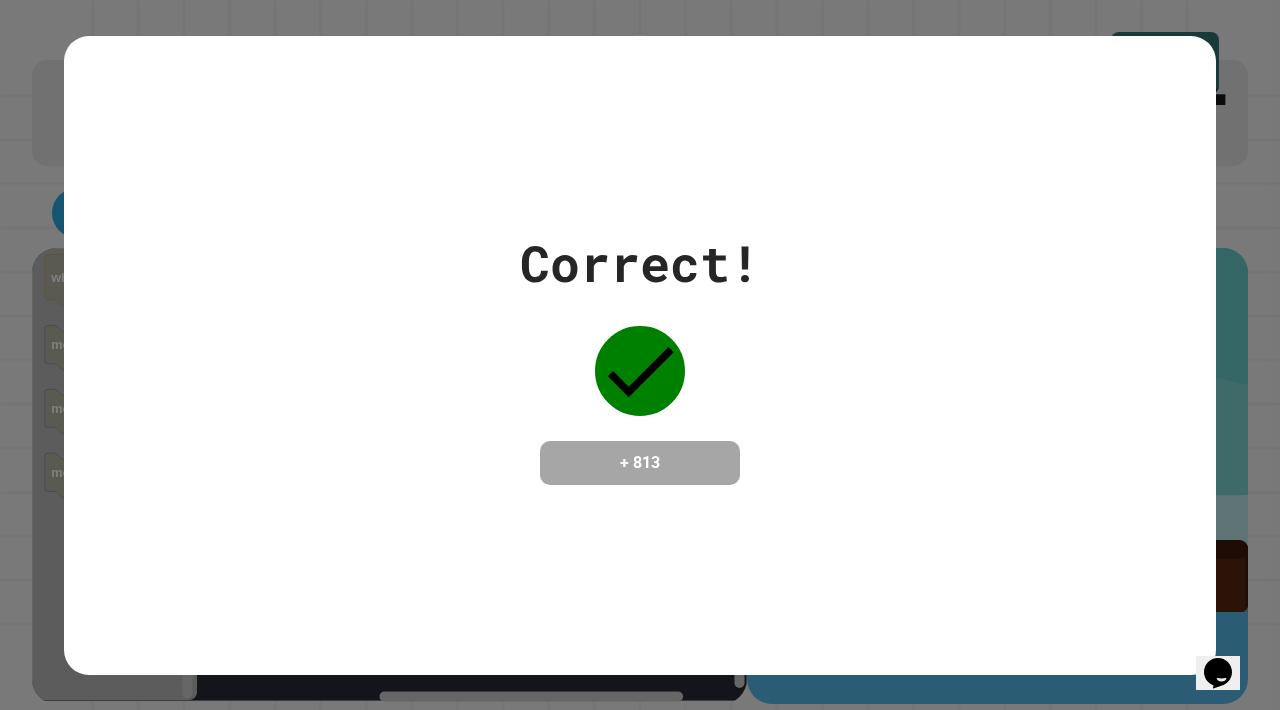 click on "Correct!   + [PHONE]" at bounding box center (640, 355) 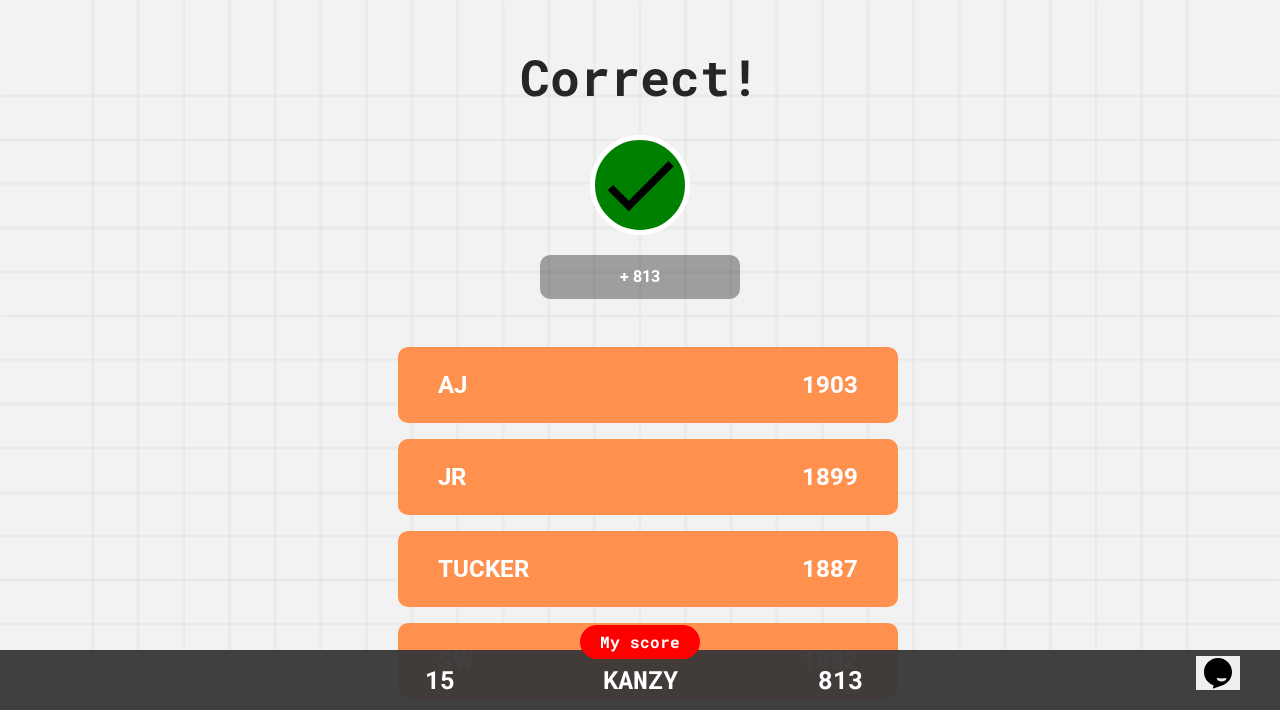 scroll, scrollTop: 107, scrollLeft: 0, axis: vertical 